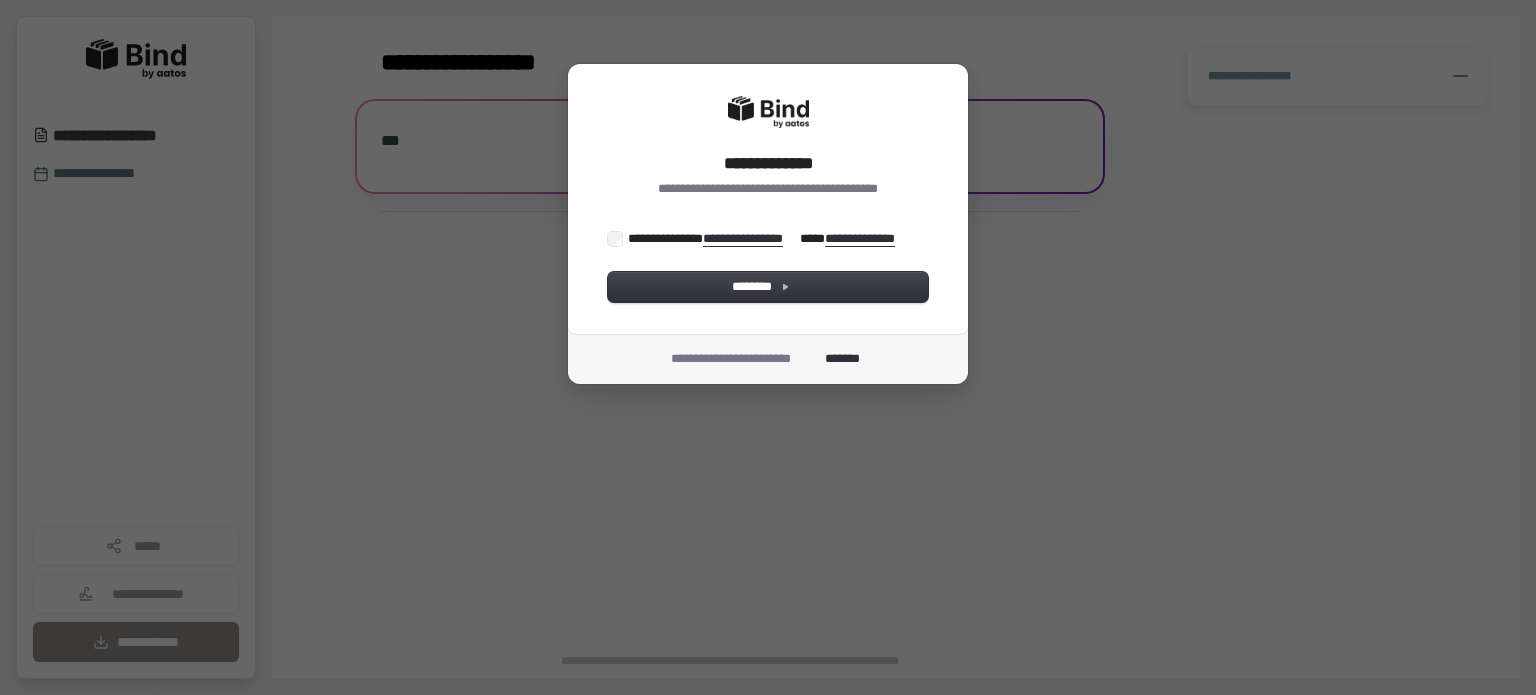 scroll, scrollTop: 0, scrollLeft: 0, axis: both 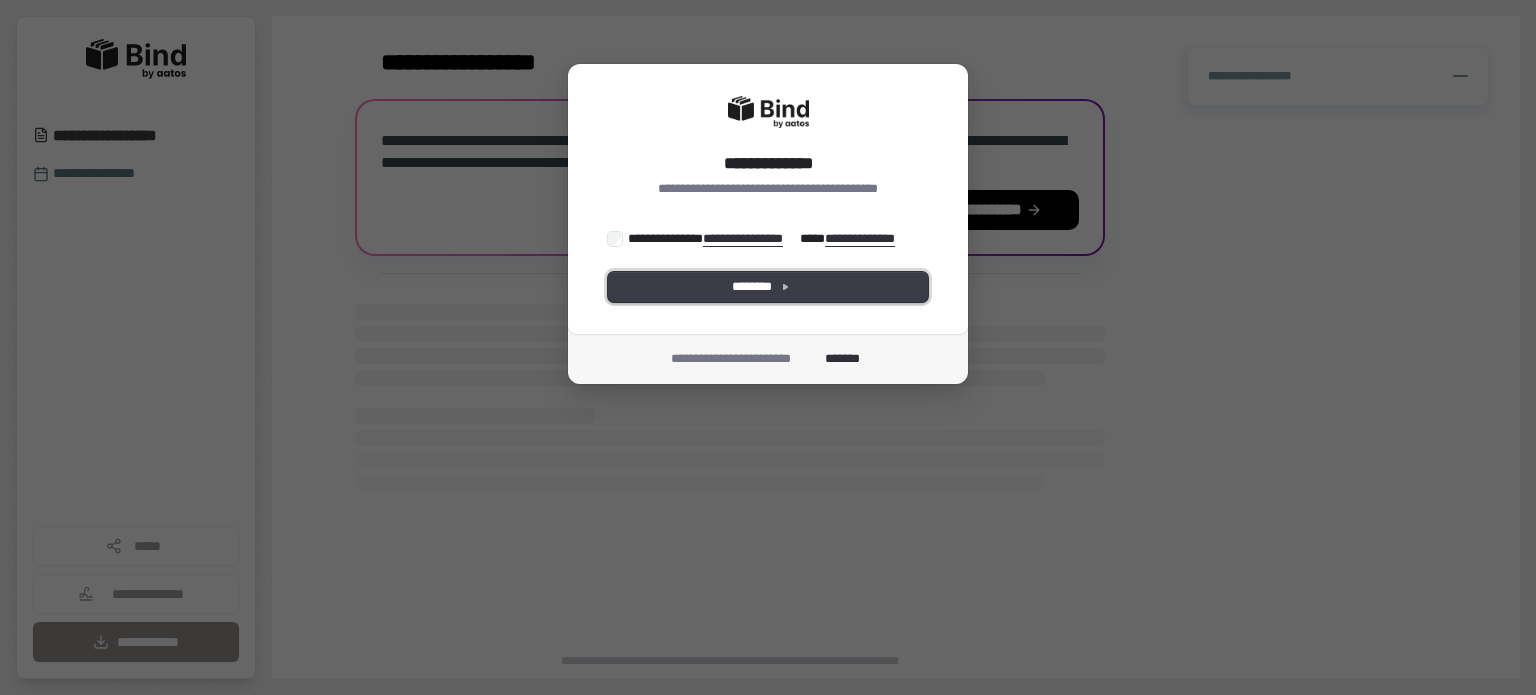 click on "********" at bounding box center [768, 287] 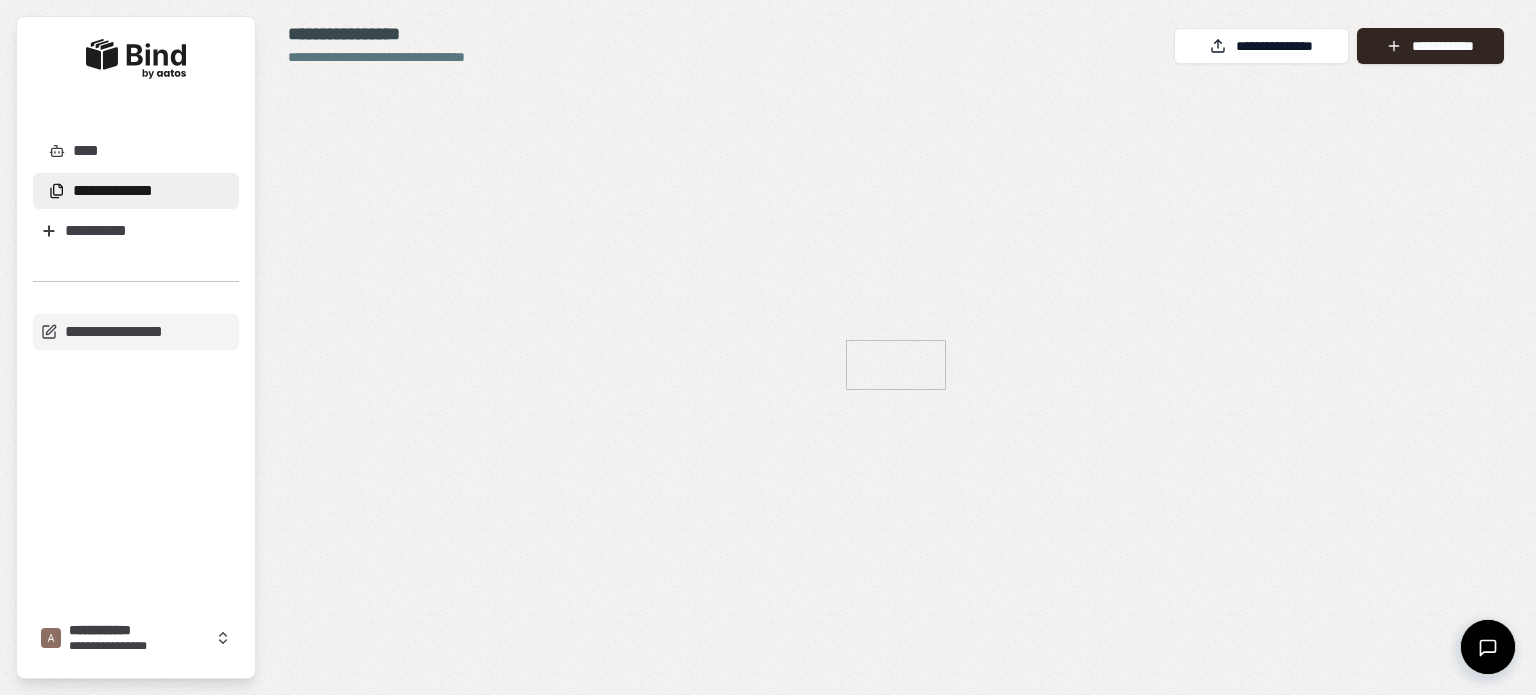 scroll, scrollTop: 0, scrollLeft: 0, axis: both 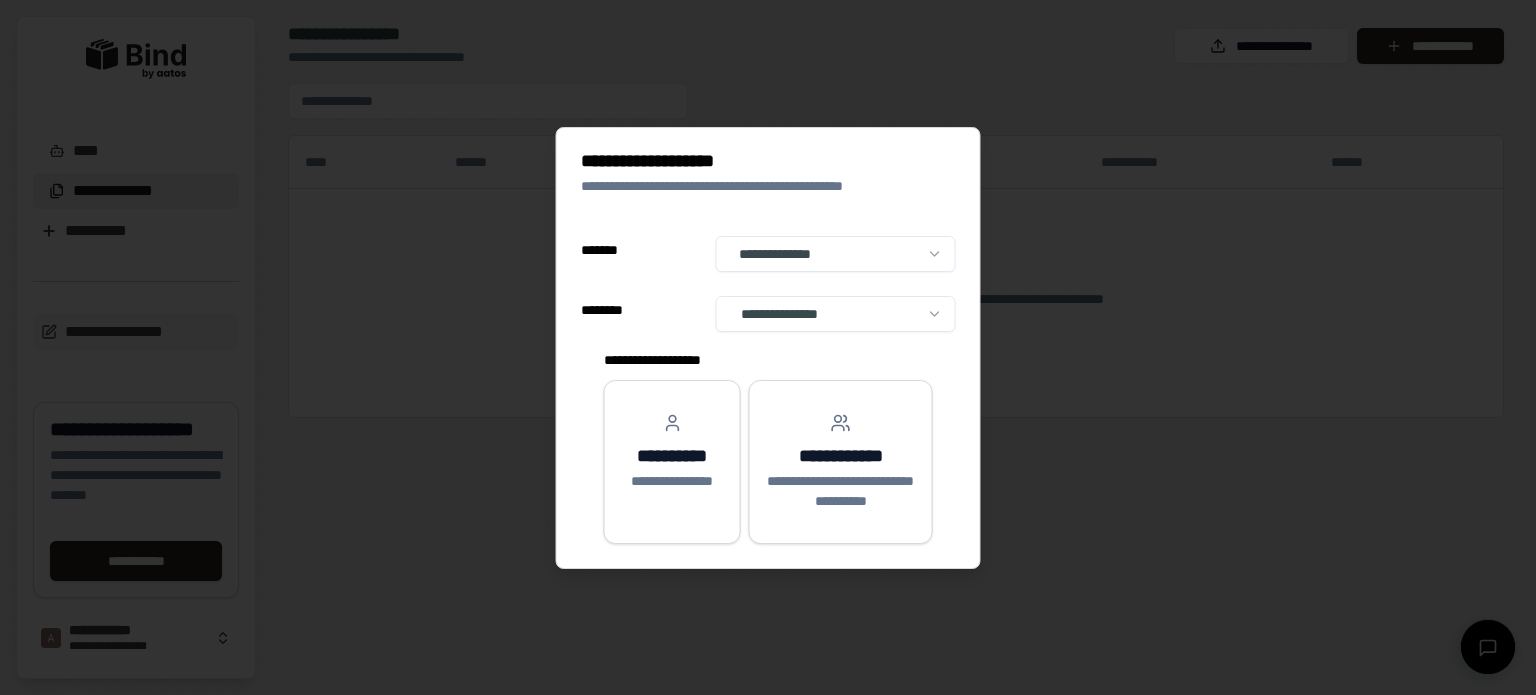 select on "**" 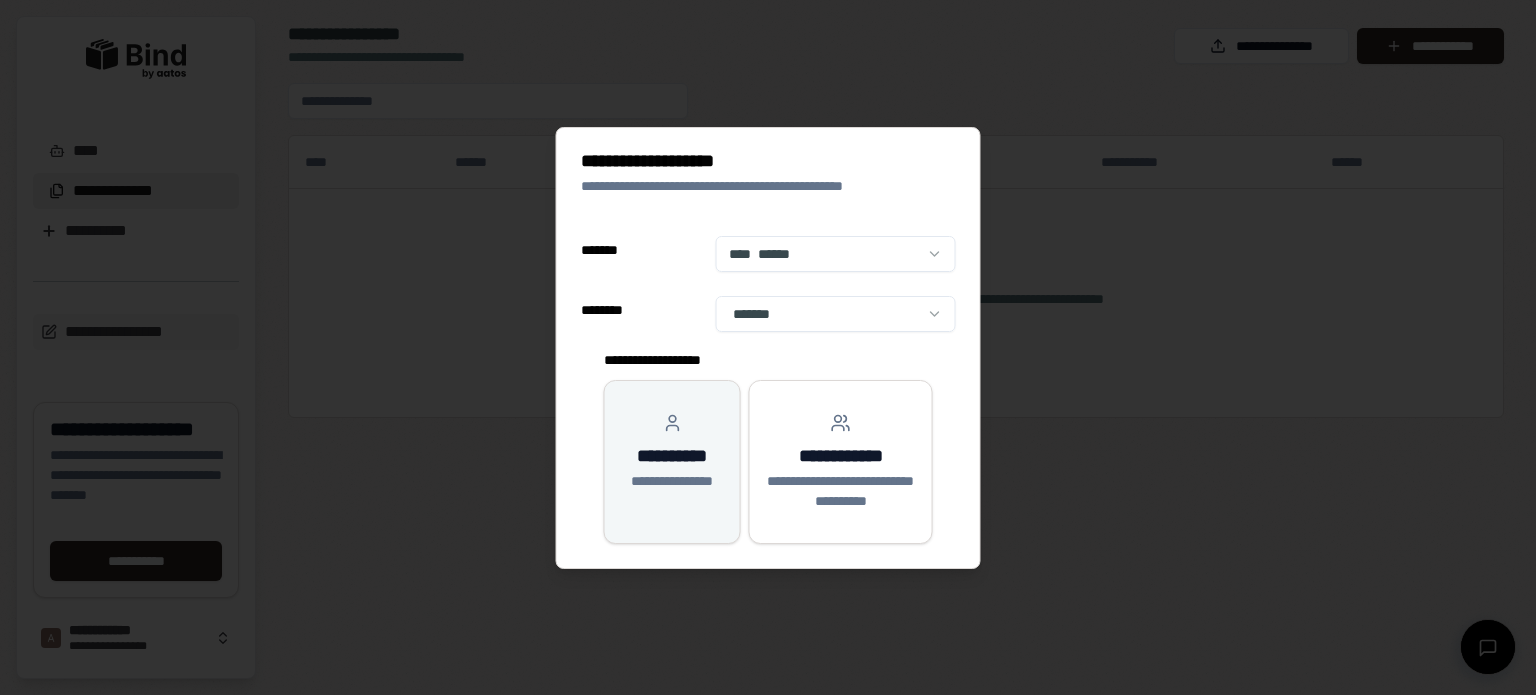 click on "**********" at bounding box center (672, 452) 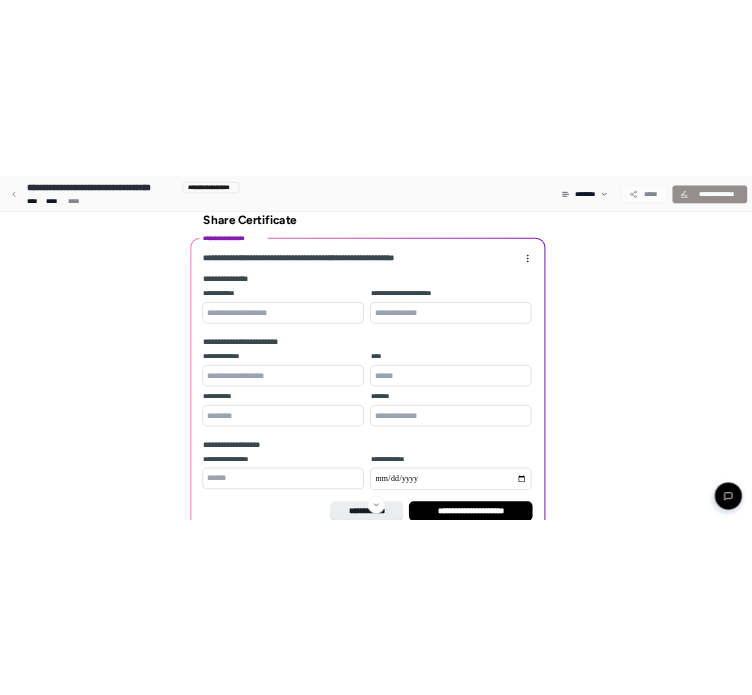 scroll, scrollTop: 0, scrollLeft: 0, axis: both 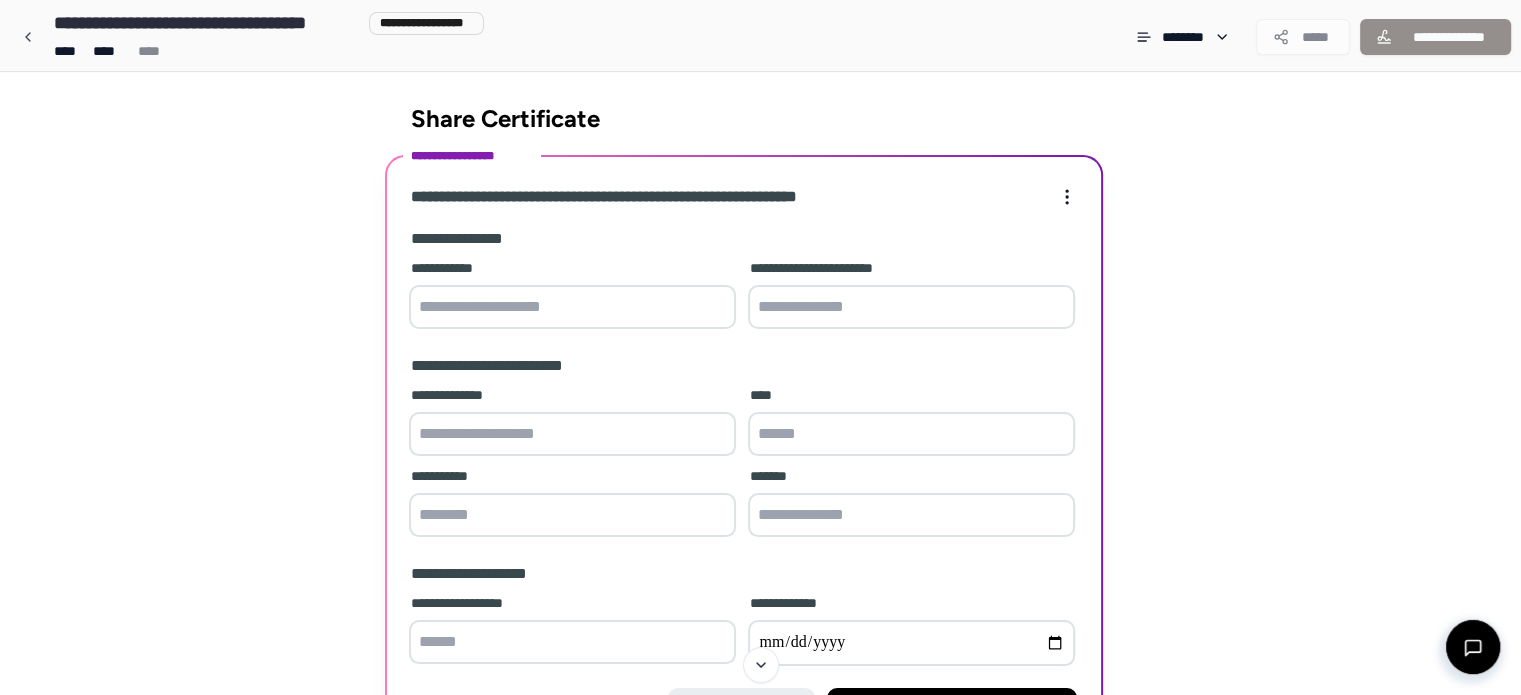 click on "**********" at bounding box center (760, 452) 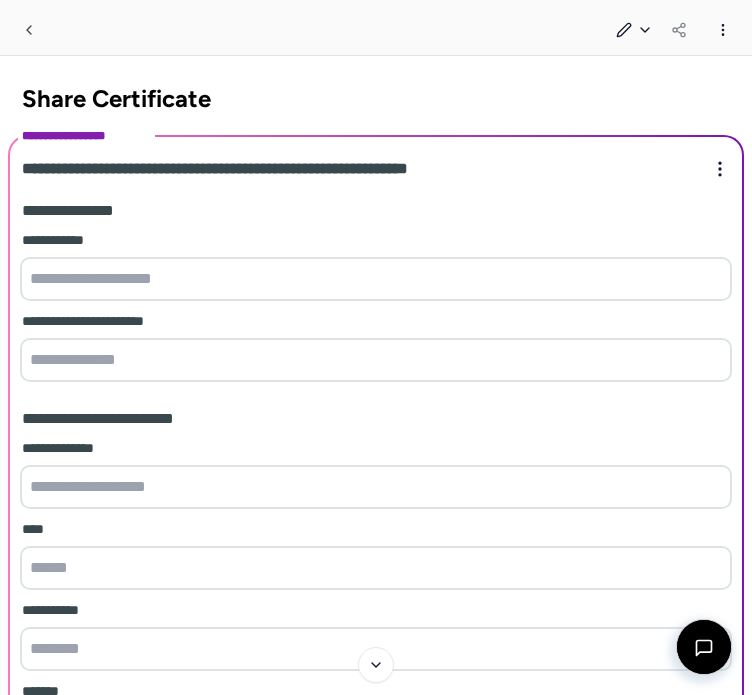 click at bounding box center (376, 279) 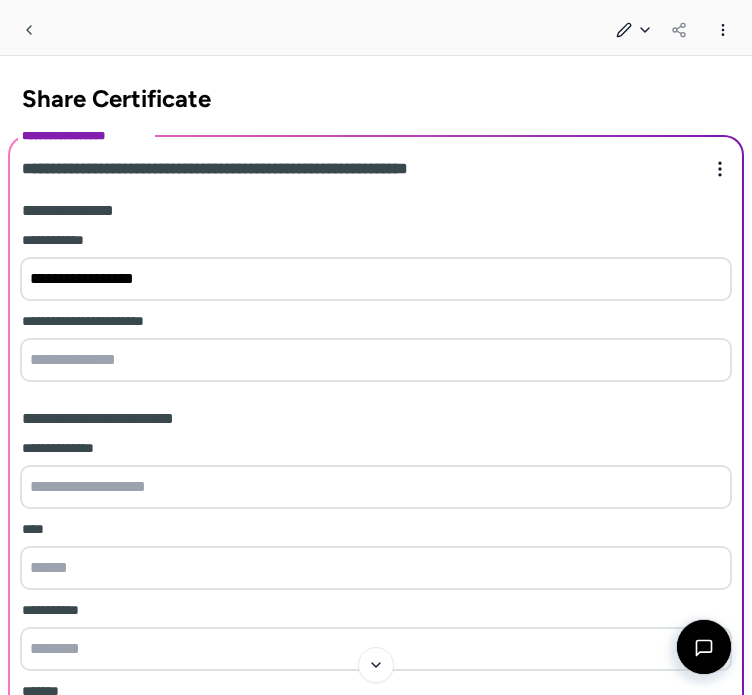 type on "**********" 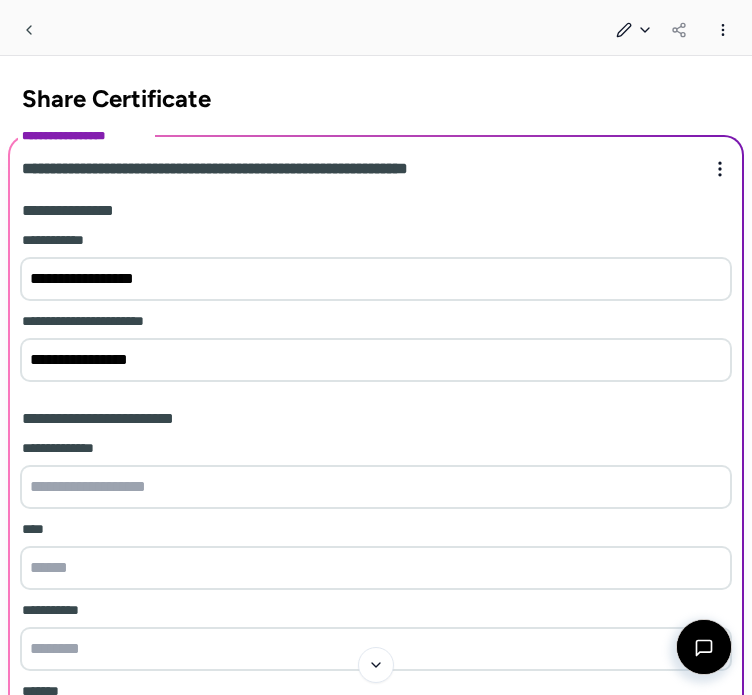 type on "**********" 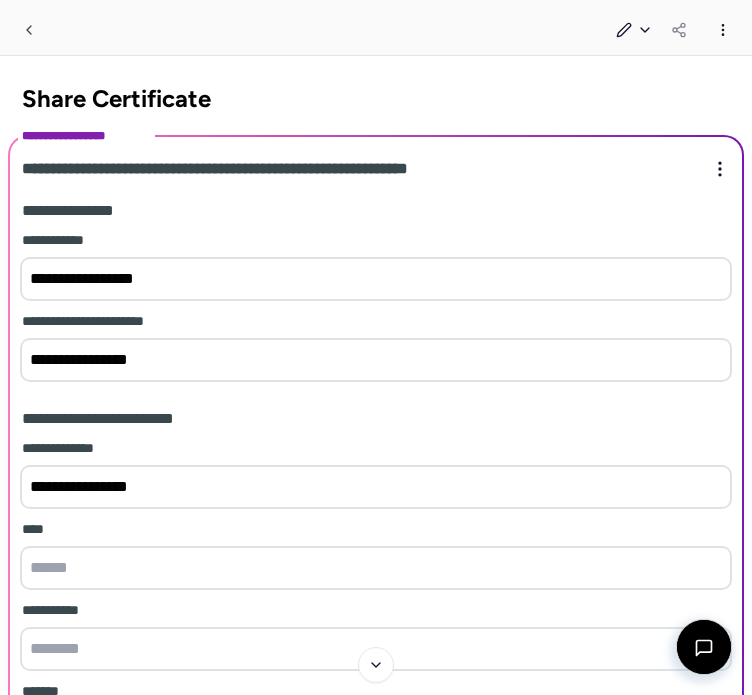 type on "**********" 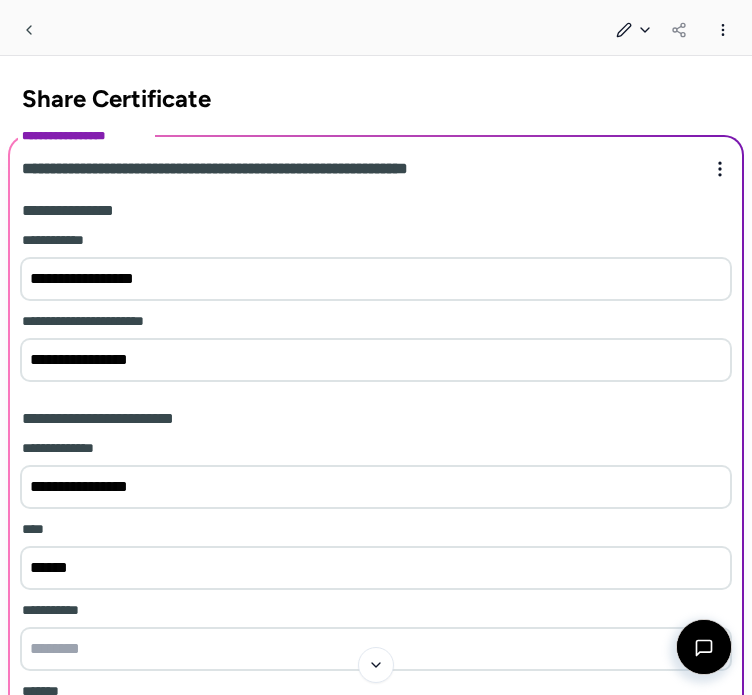 type on "******" 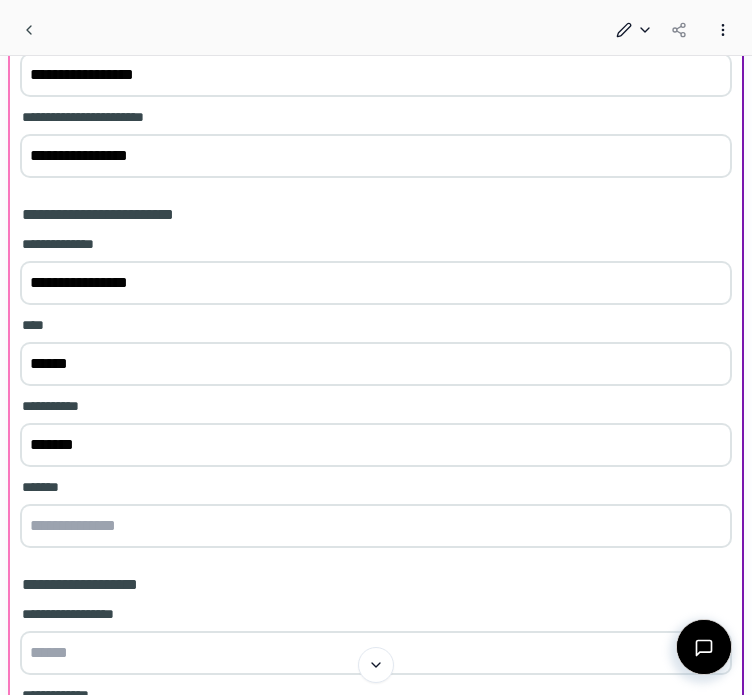 scroll, scrollTop: 216, scrollLeft: 0, axis: vertical 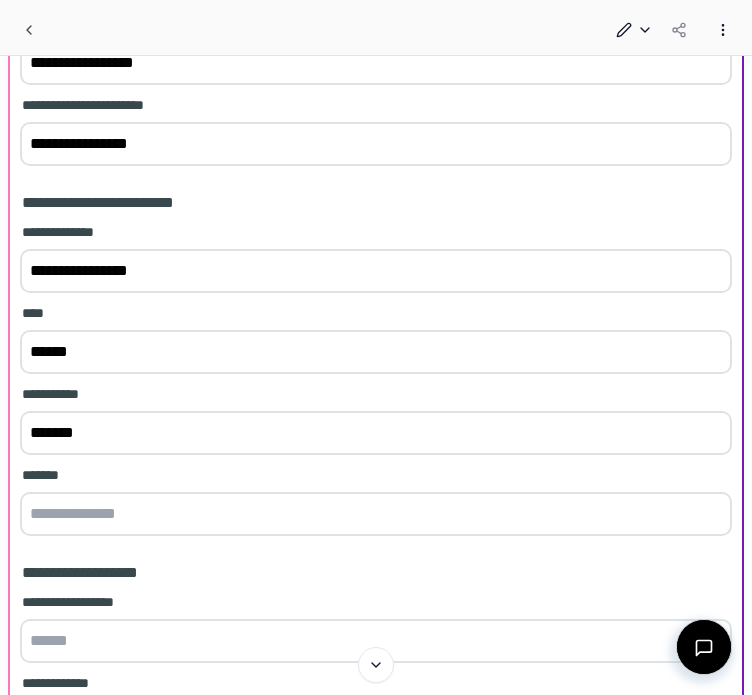 type on "*******" 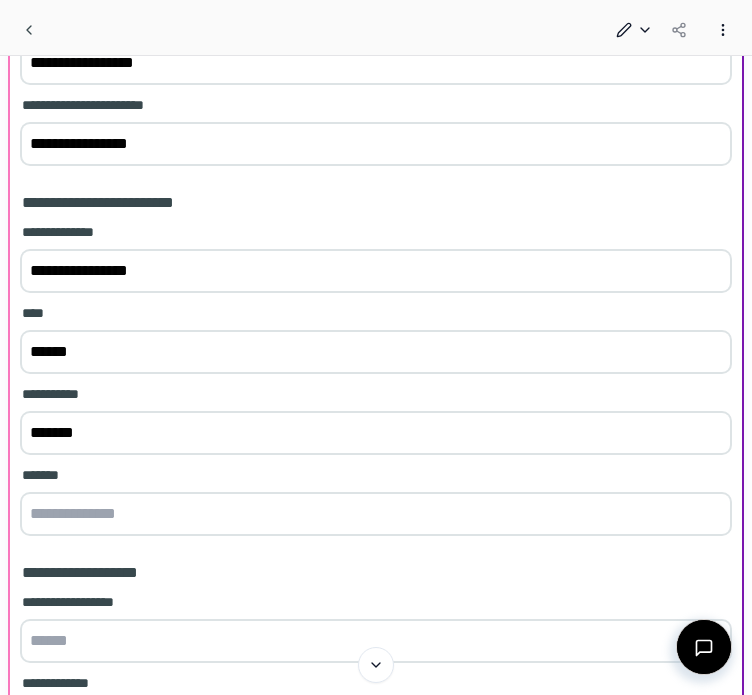 click at bounding box center [376, 514] 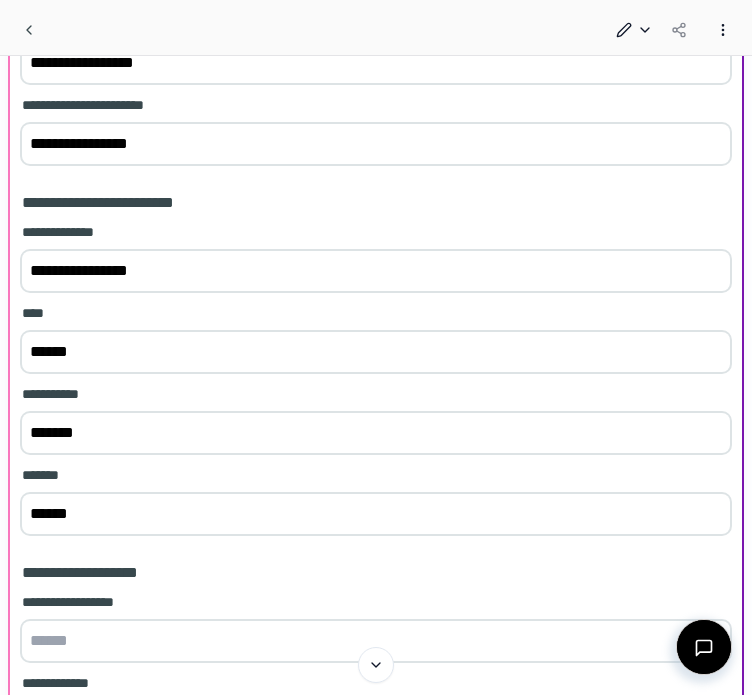type on "******" 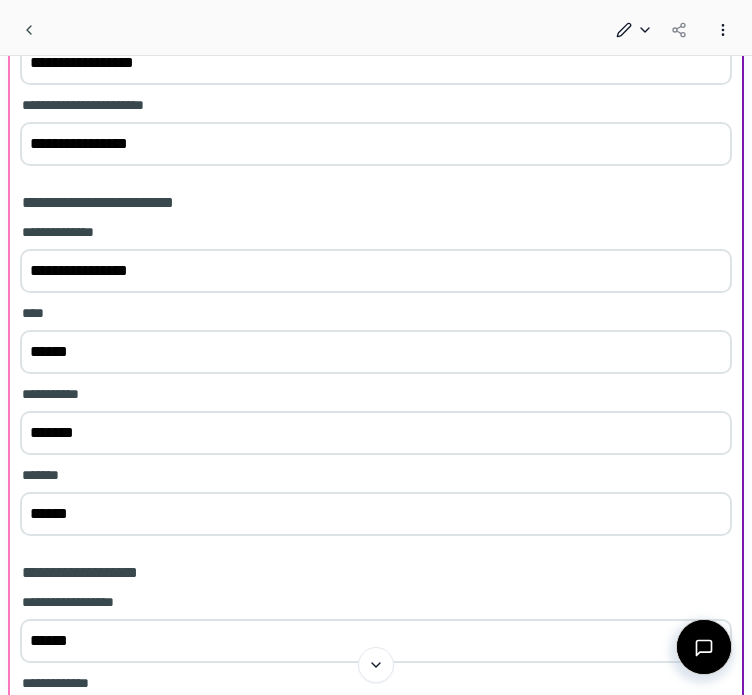 type on "******" 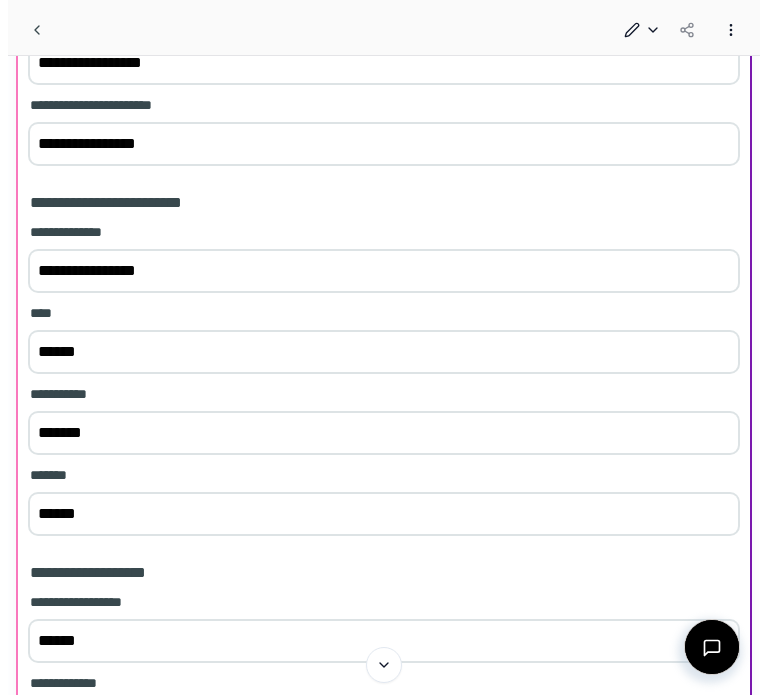 scroll, scrollTop: 472, scrollLeft: 0, axis: vertical 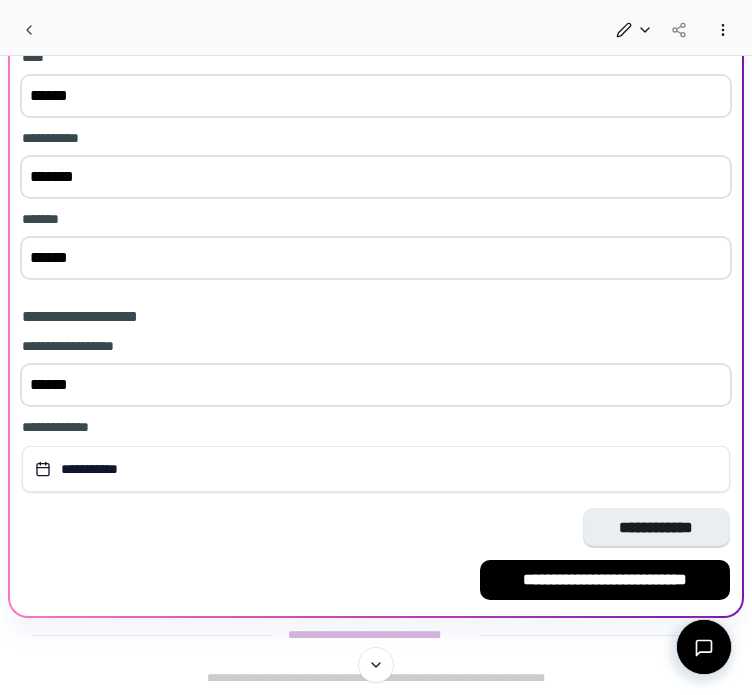 type 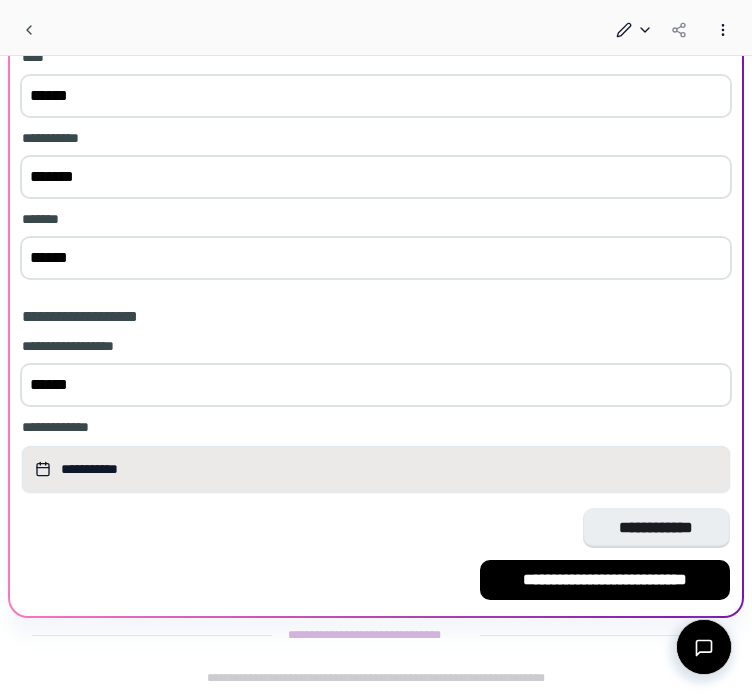 click on "**********" at bounding box center [376, 469] 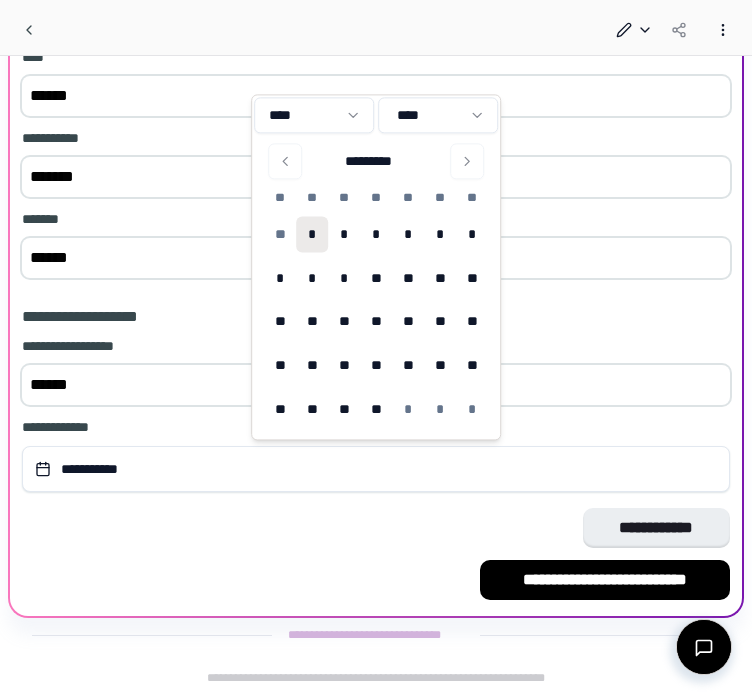 click on "**********" at bounding box center (376, 111) 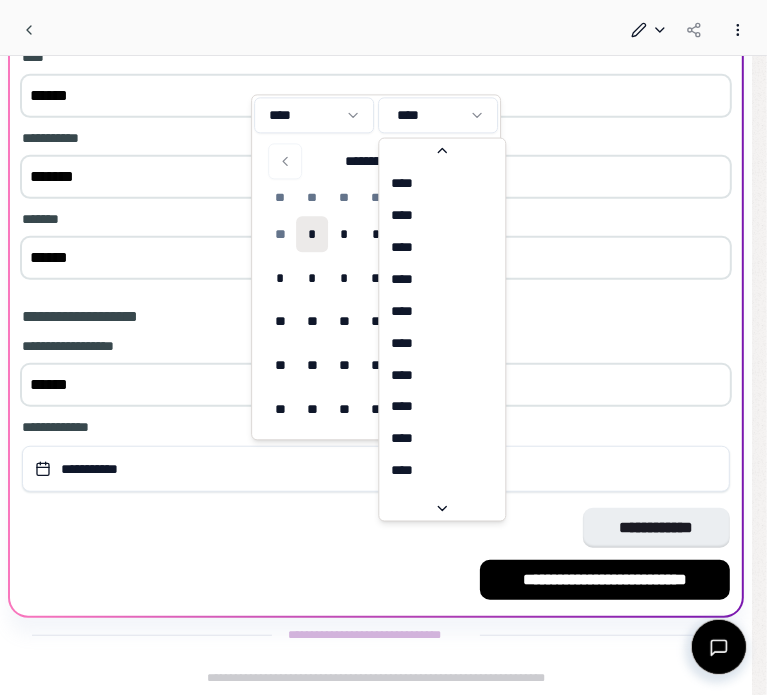 scroll, scrollTop: 2077, scrollLeft: 0, axis: vertical 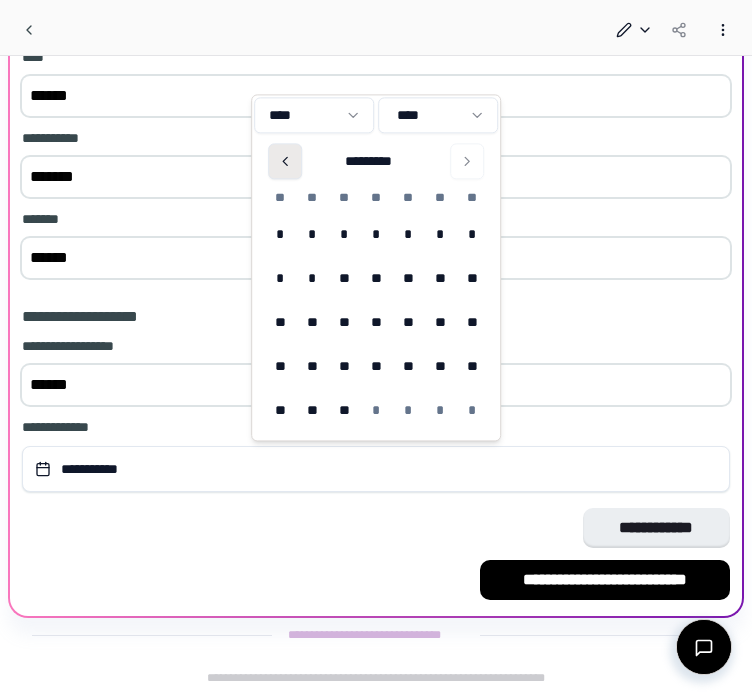 click at bounding box center (285, 161) 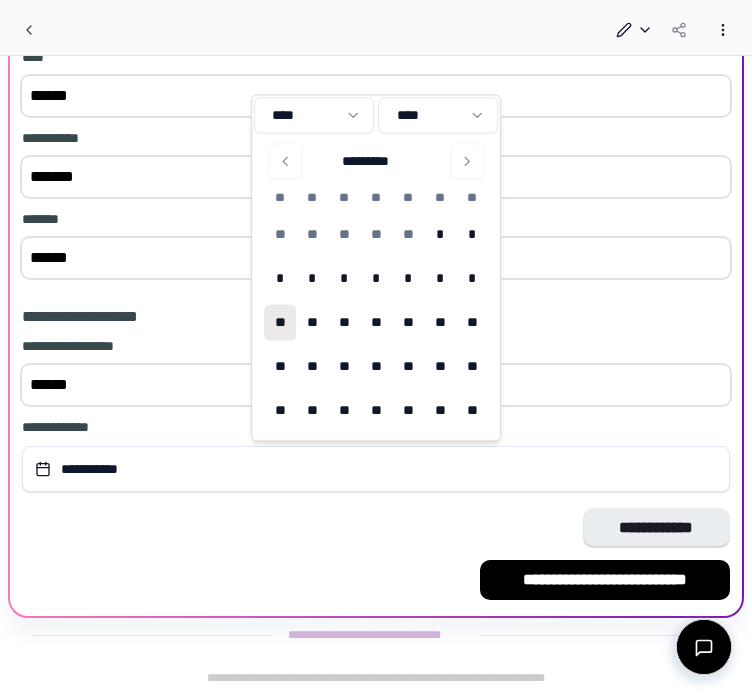 click on "**" at bounding box center [280, 323] 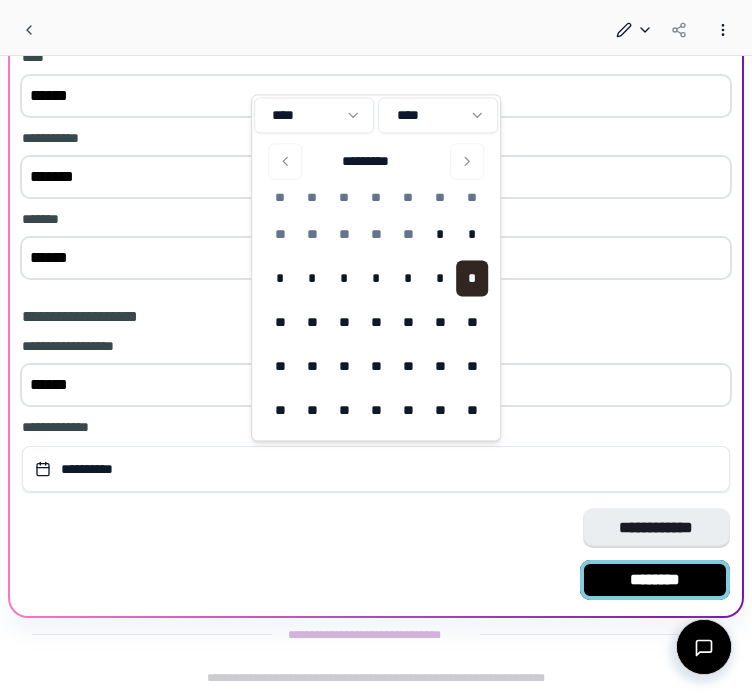 click on "********" at bounding box center (655, 580) 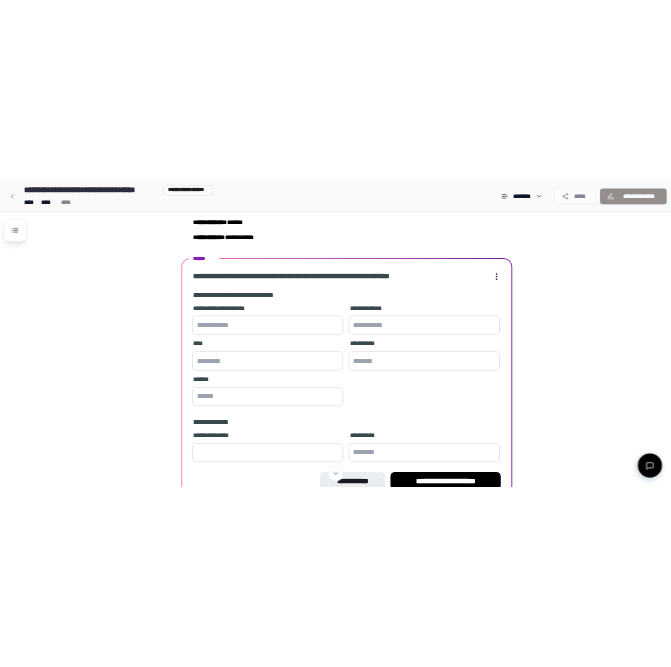 scroll, scrollTop: 188, scrollLeft: 0, axis: vertical 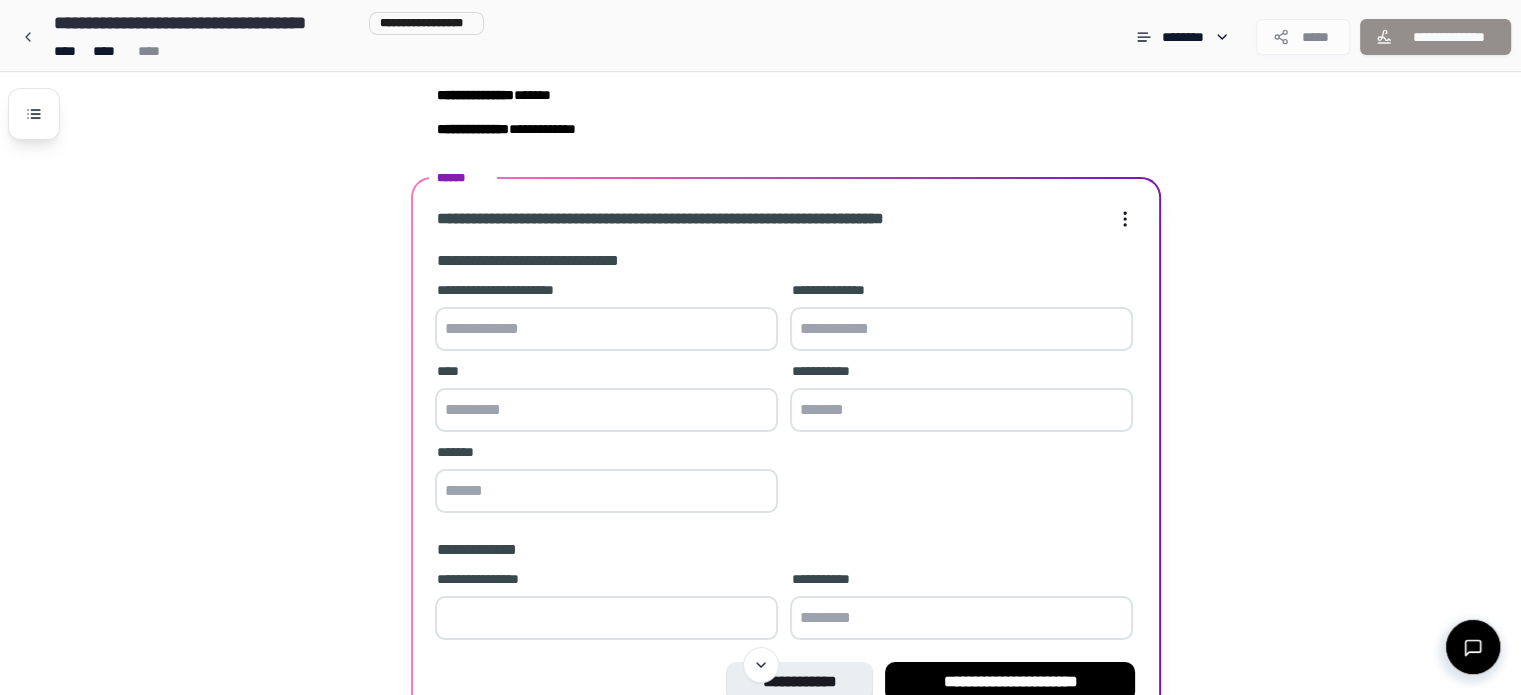 click at bounding box center [606, 329] 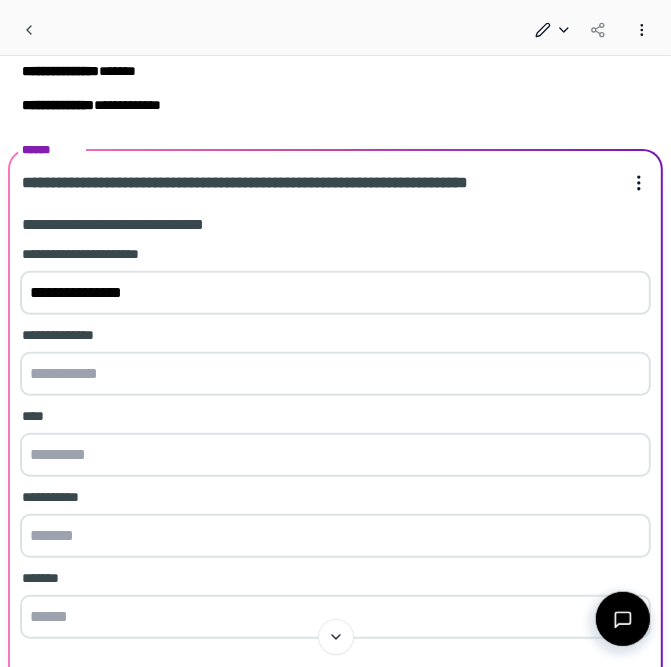 type on "**********" 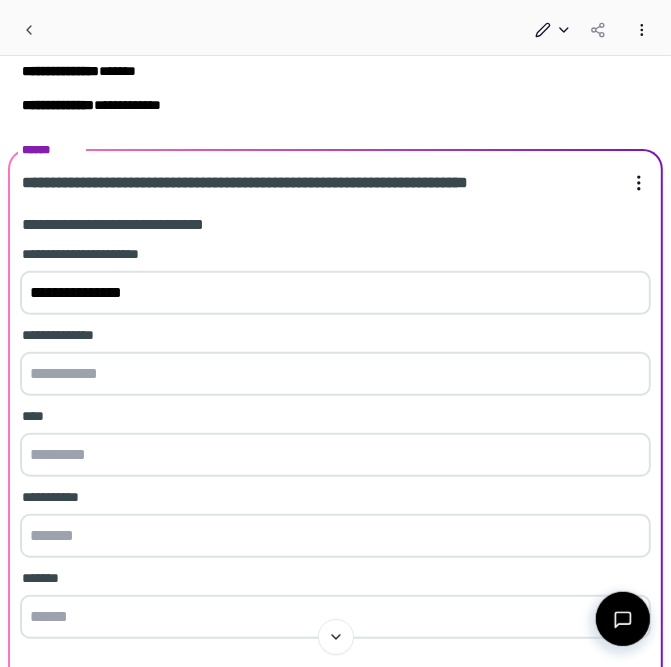 click at bounding box center [335, 374] 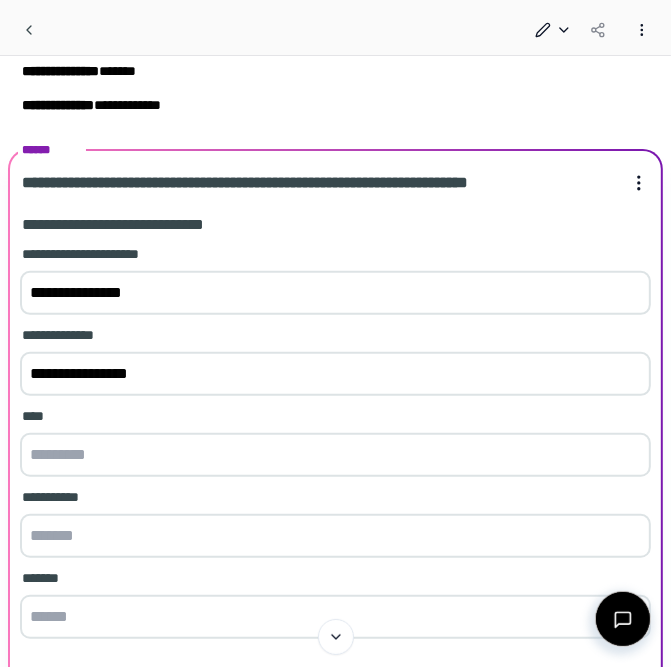 type on "**********" 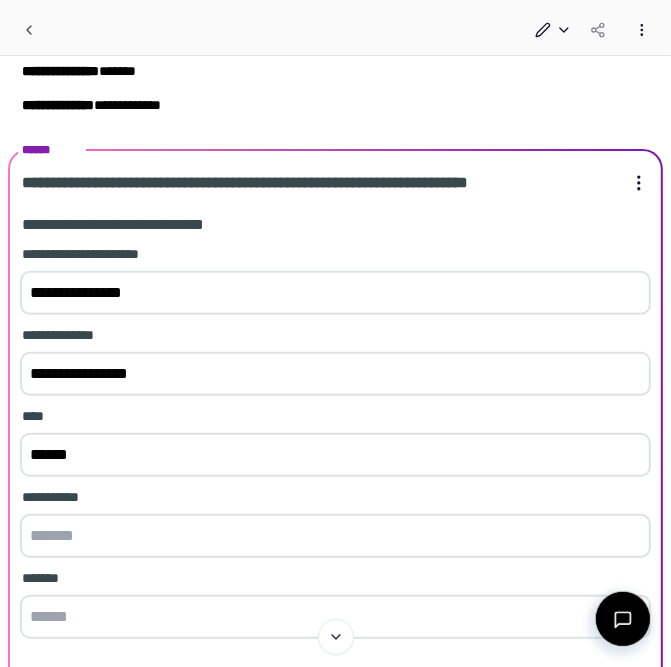 type on "******" 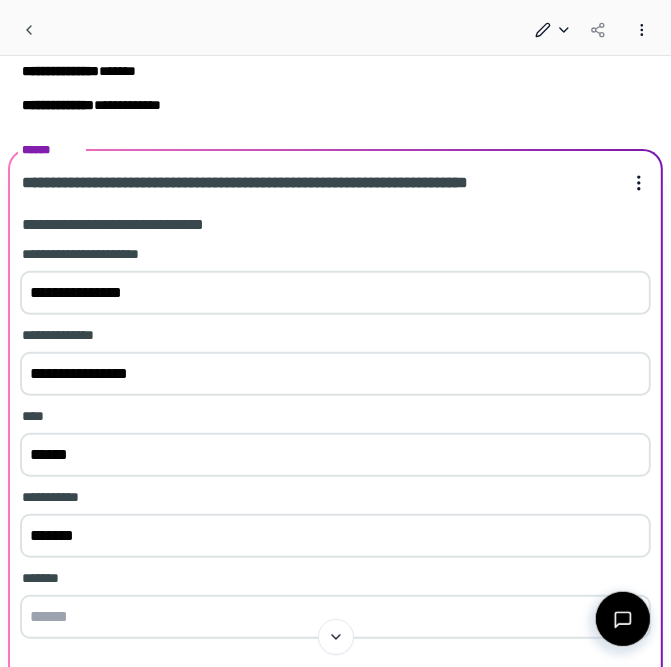 type on "*******" 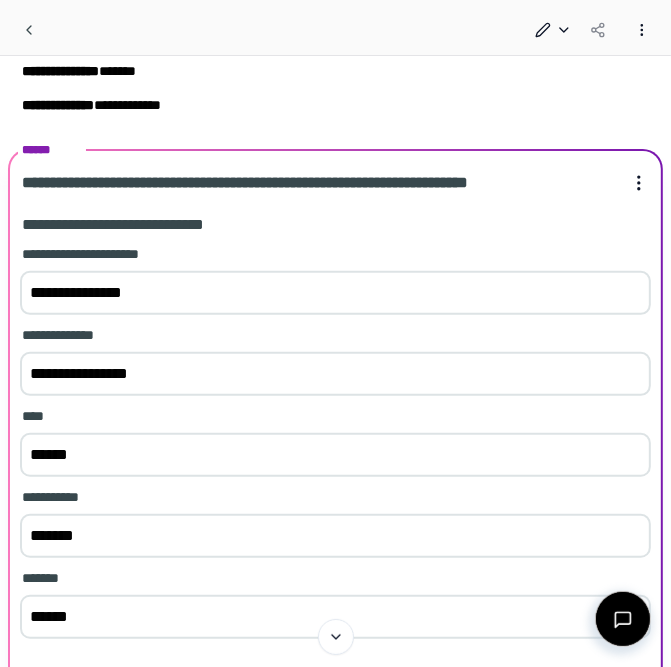 type on "******" 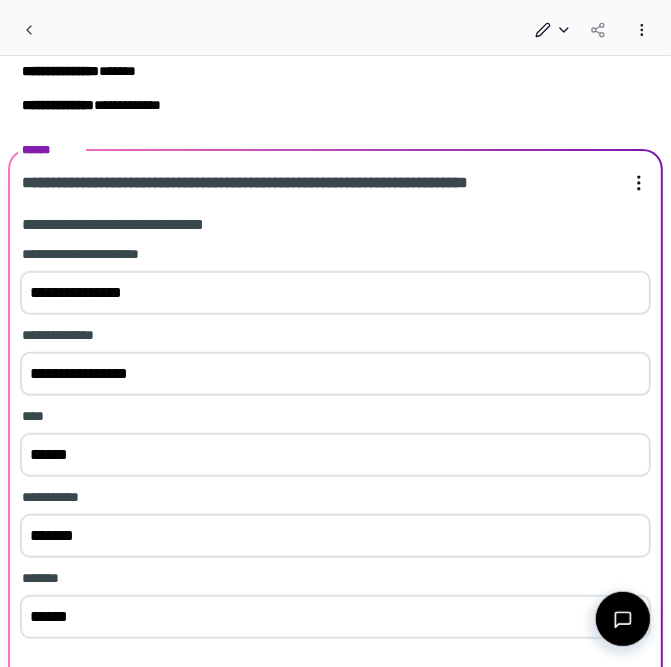 scroll, scrollTop: 576, scrollLeft: 0, axis: vertical 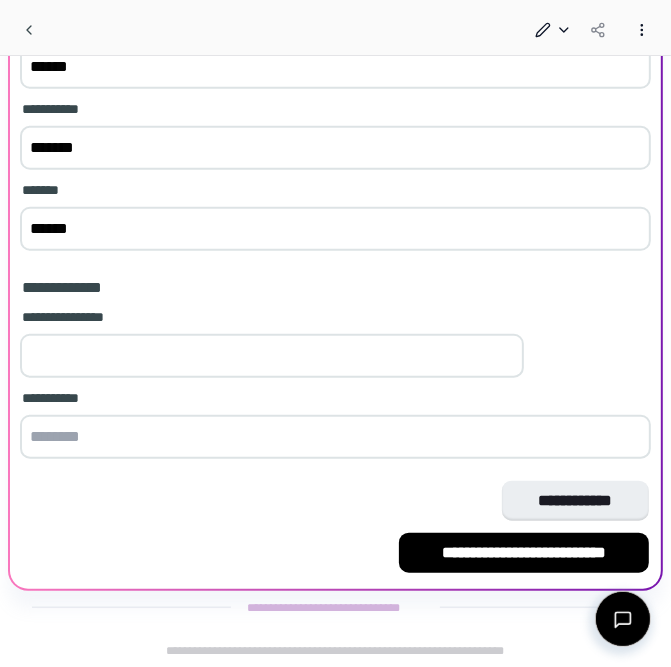 type on "**" 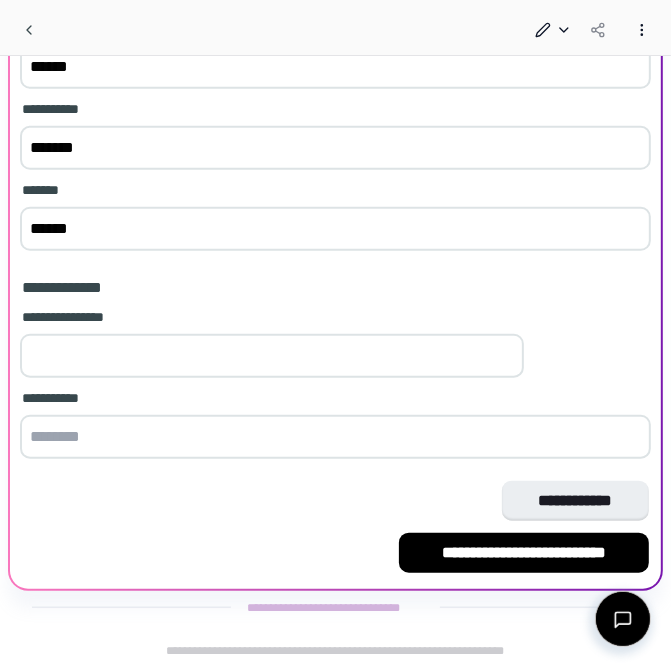 click at bounding box center [335, 437] 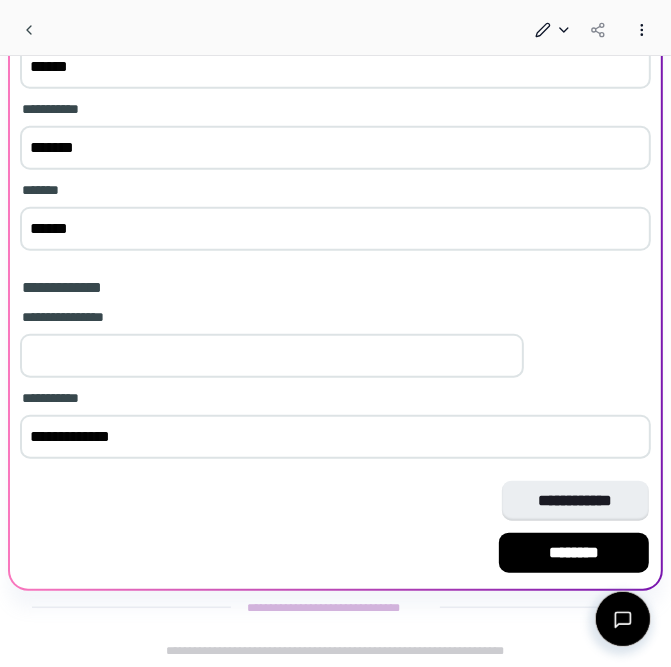 type on "**********" 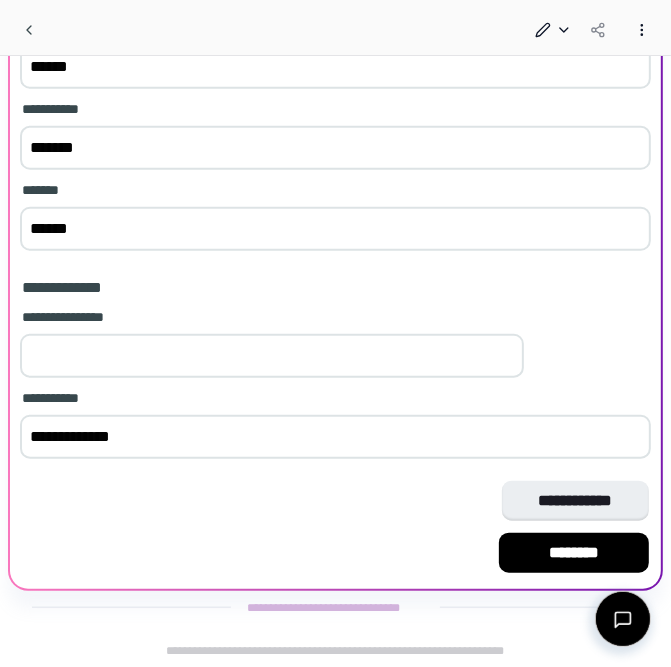click on "**********" at bounding box center [335, 371] 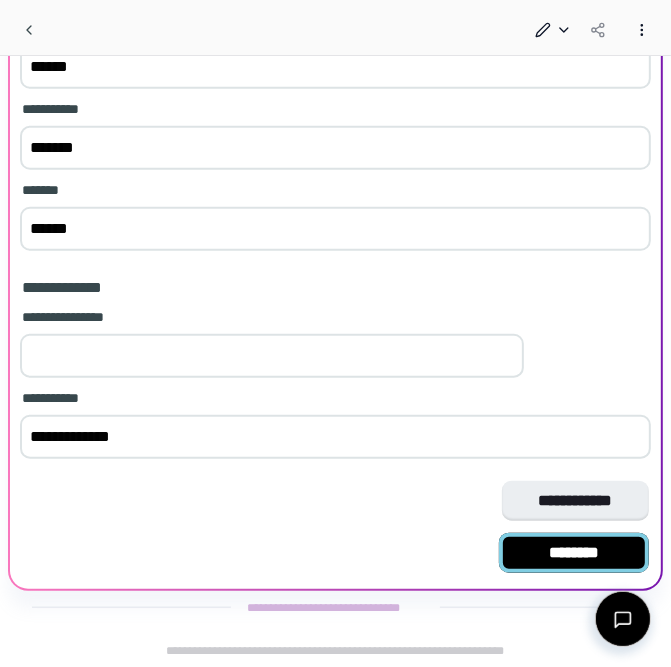 click on "********" at bounding box center (574, 553) 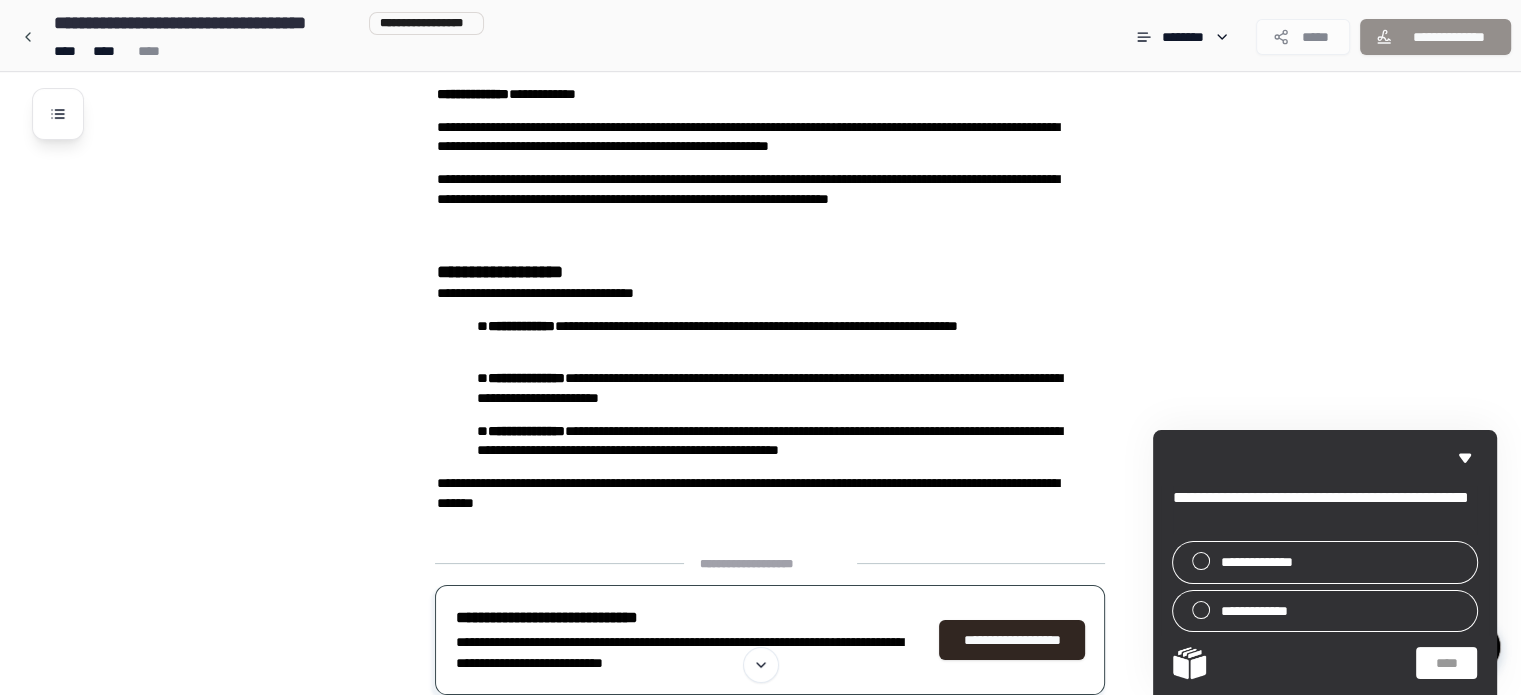 scroll, scrollTop: 242, scrollLeft: 0, axis: vertical 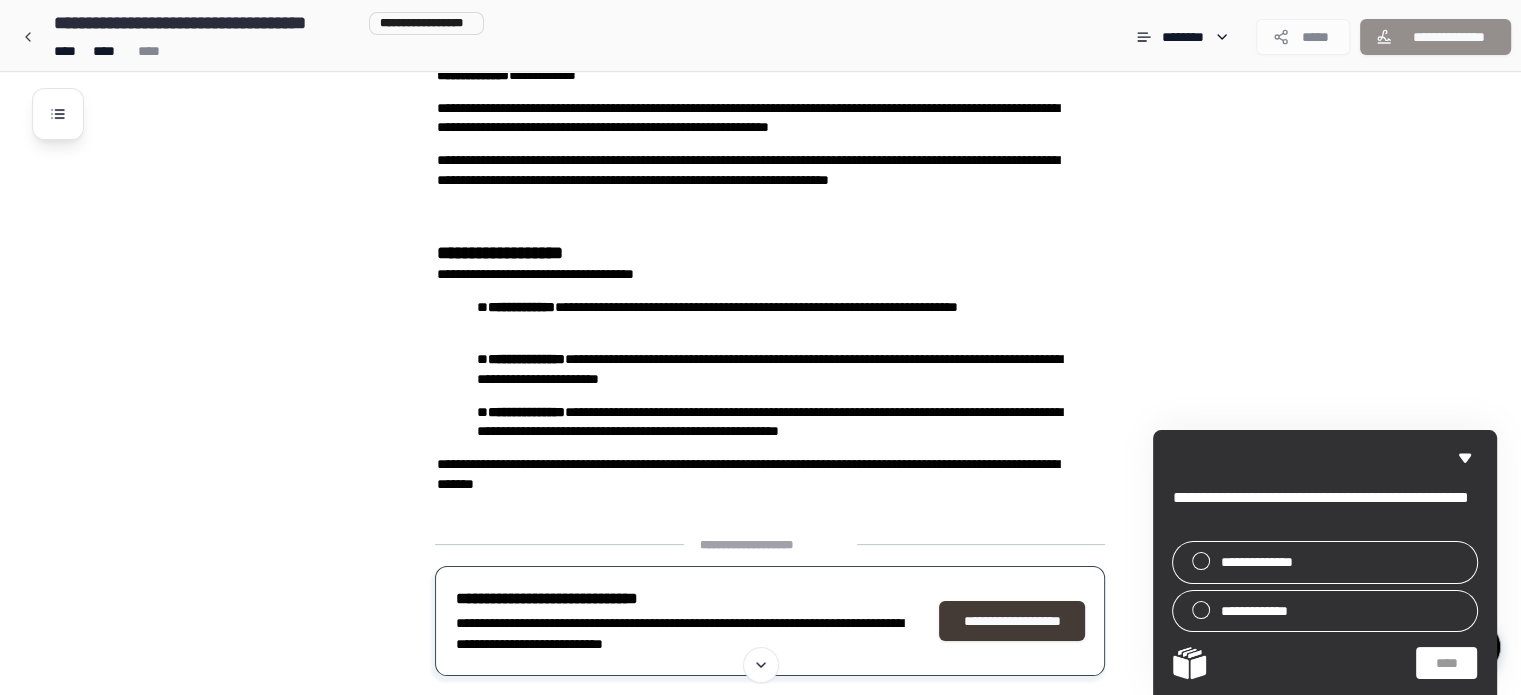 click on "**********" at bounding box center [1012, 621] 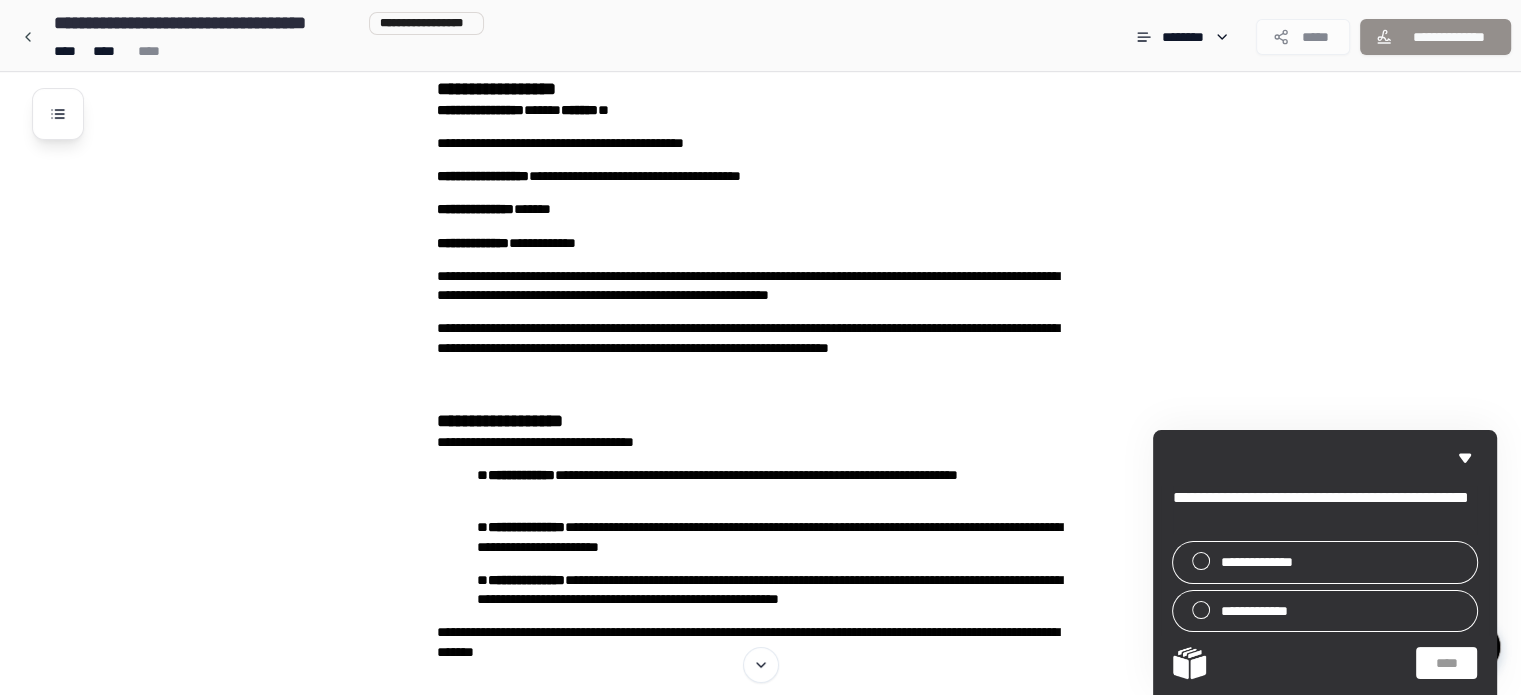 scroll, scrollTop: 0, scrollLeft: 0, axis: both 